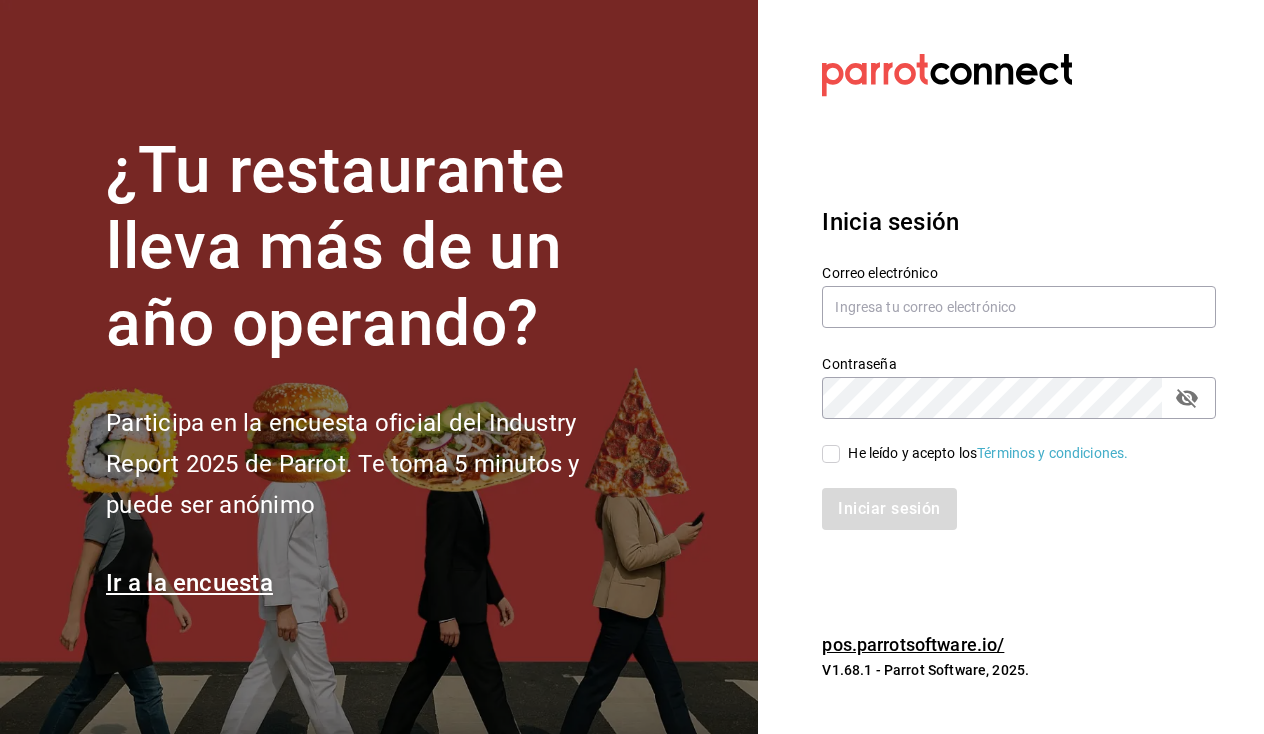scroll, scrollTop: 0, scrollLeft: 0, axis: both 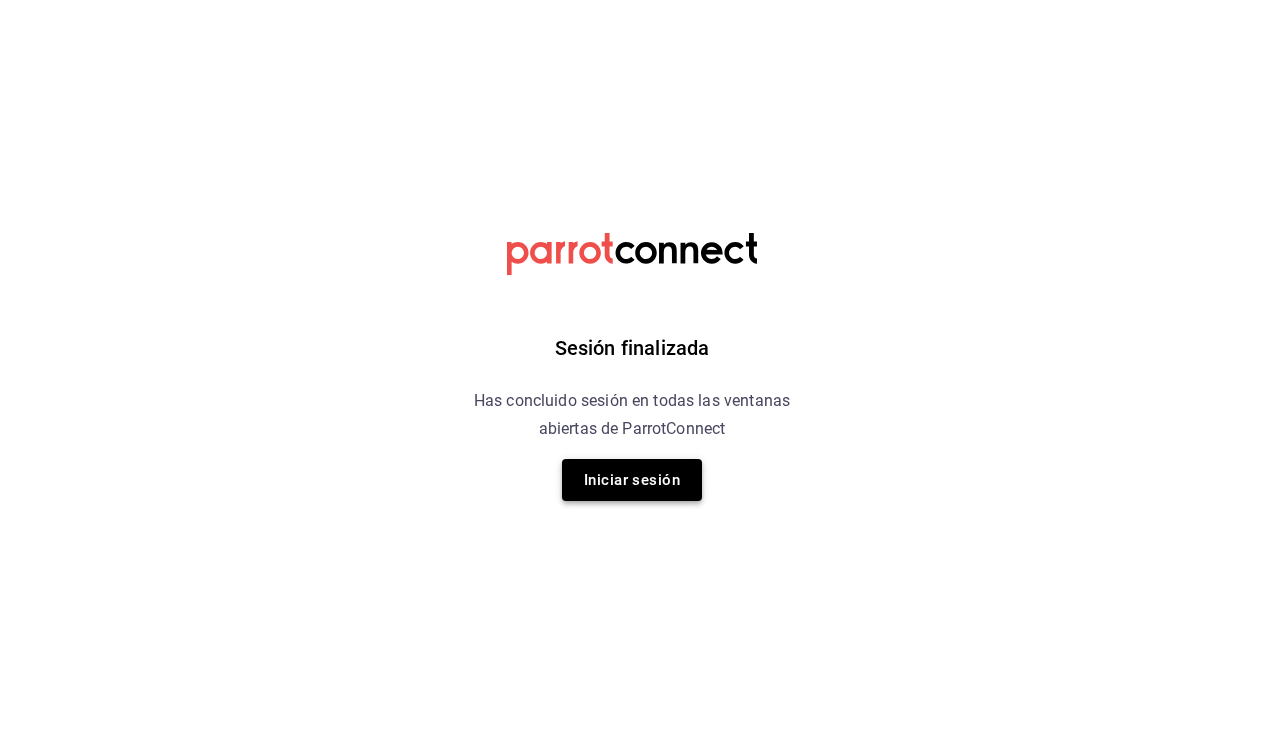 click on "Iniciar sesión" at bounding box center [632, 480] 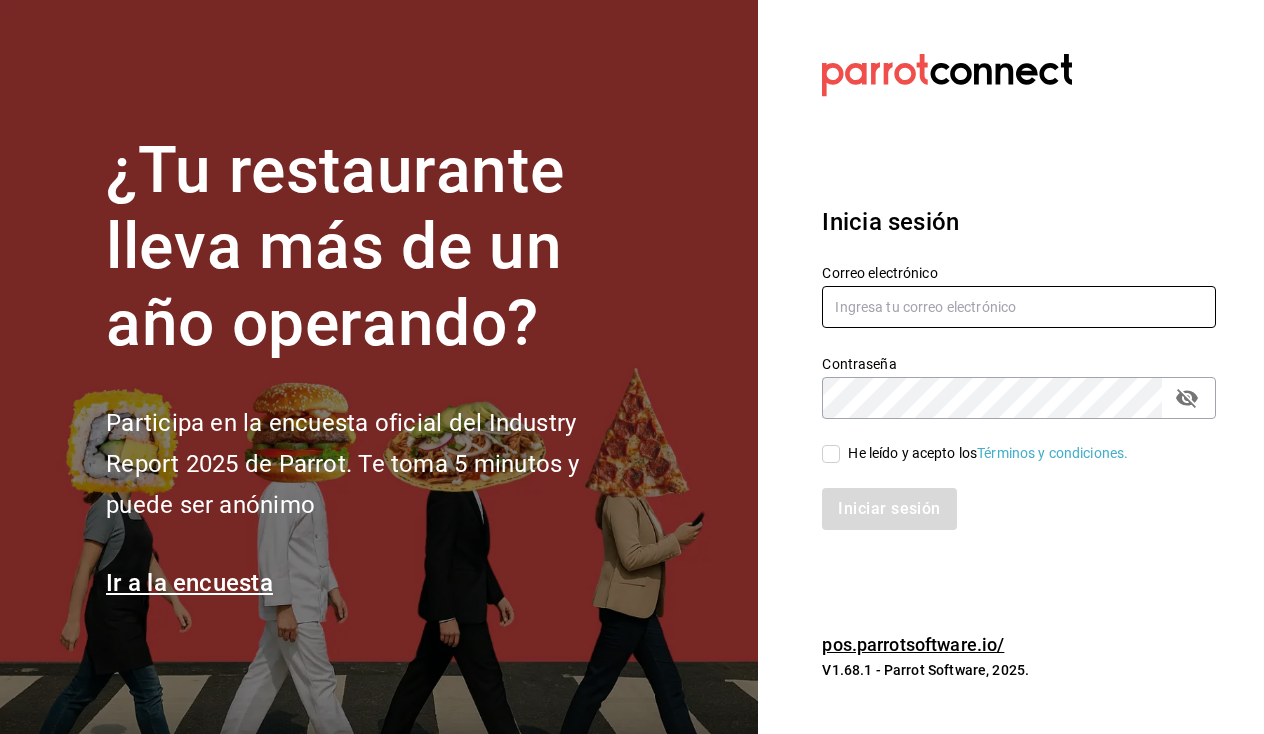 type on "[USERNAME]@example.com" 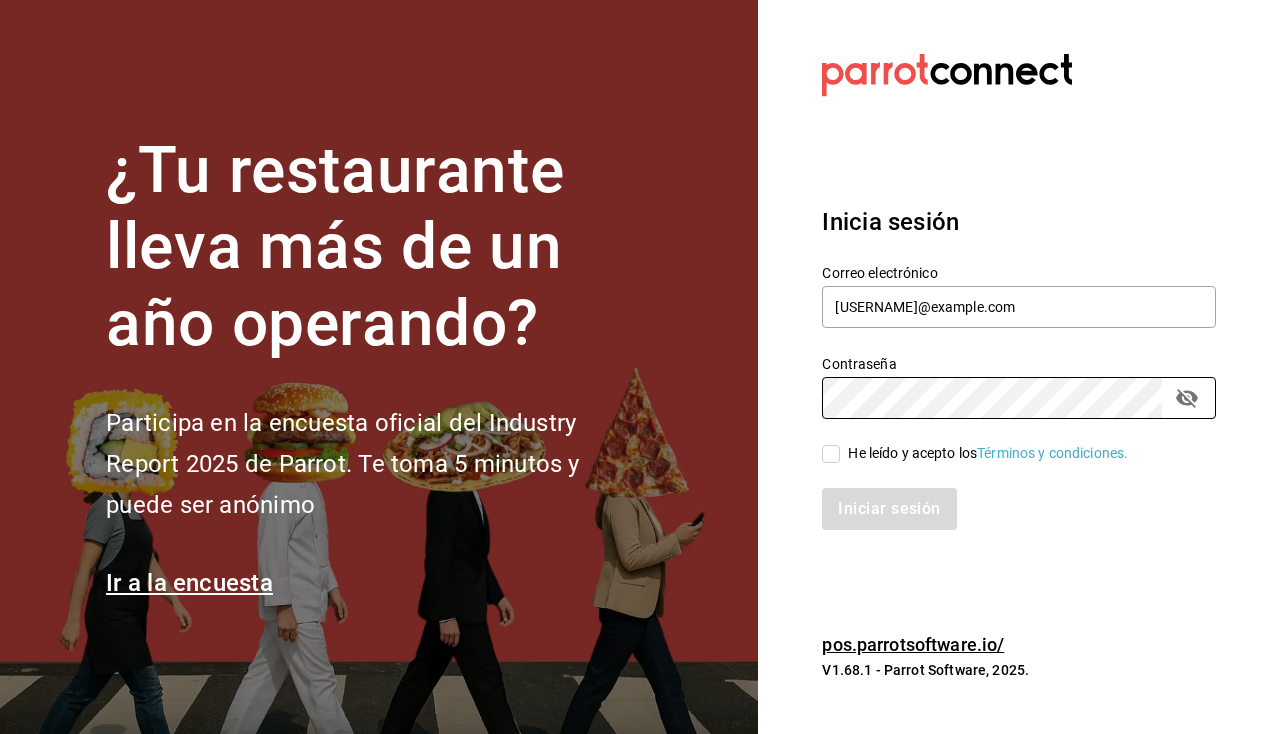 click on "He leído y acepto los  Términos y condiciones." at bounding box center (831, 454) 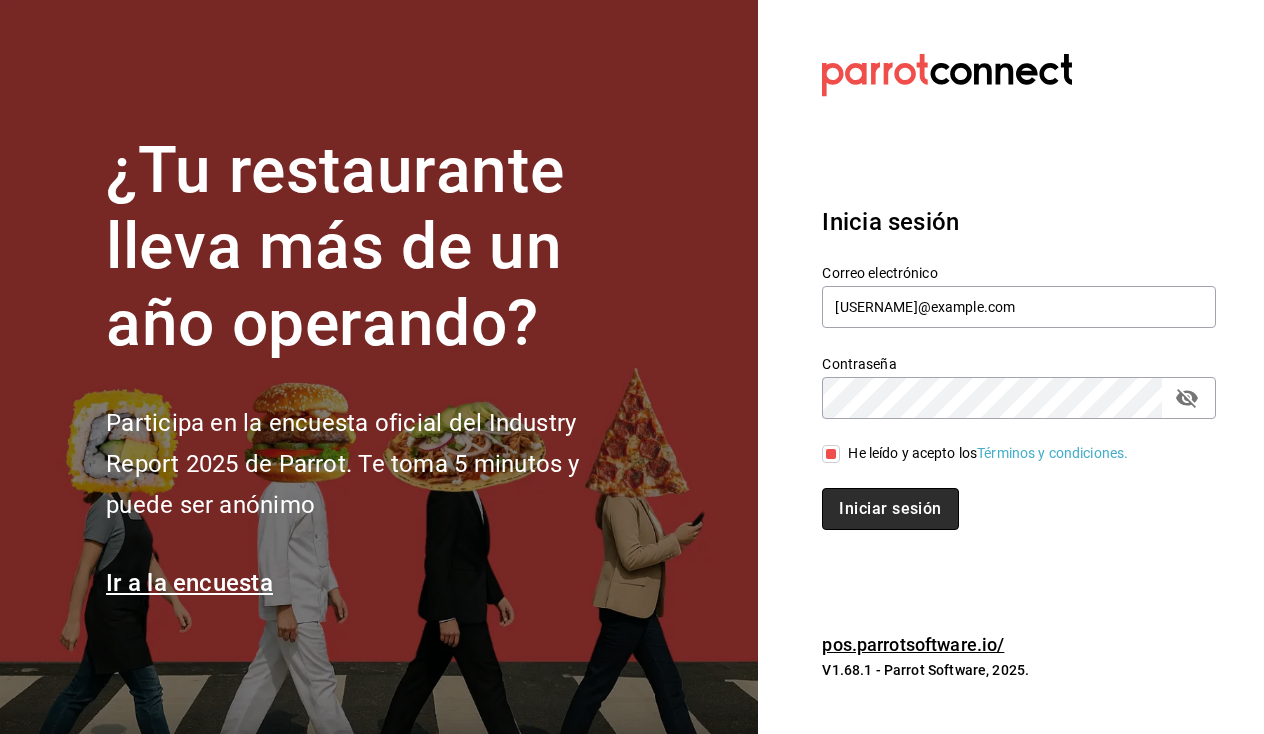 click on "Iniciar sesión" at bounding box center [890, 509] 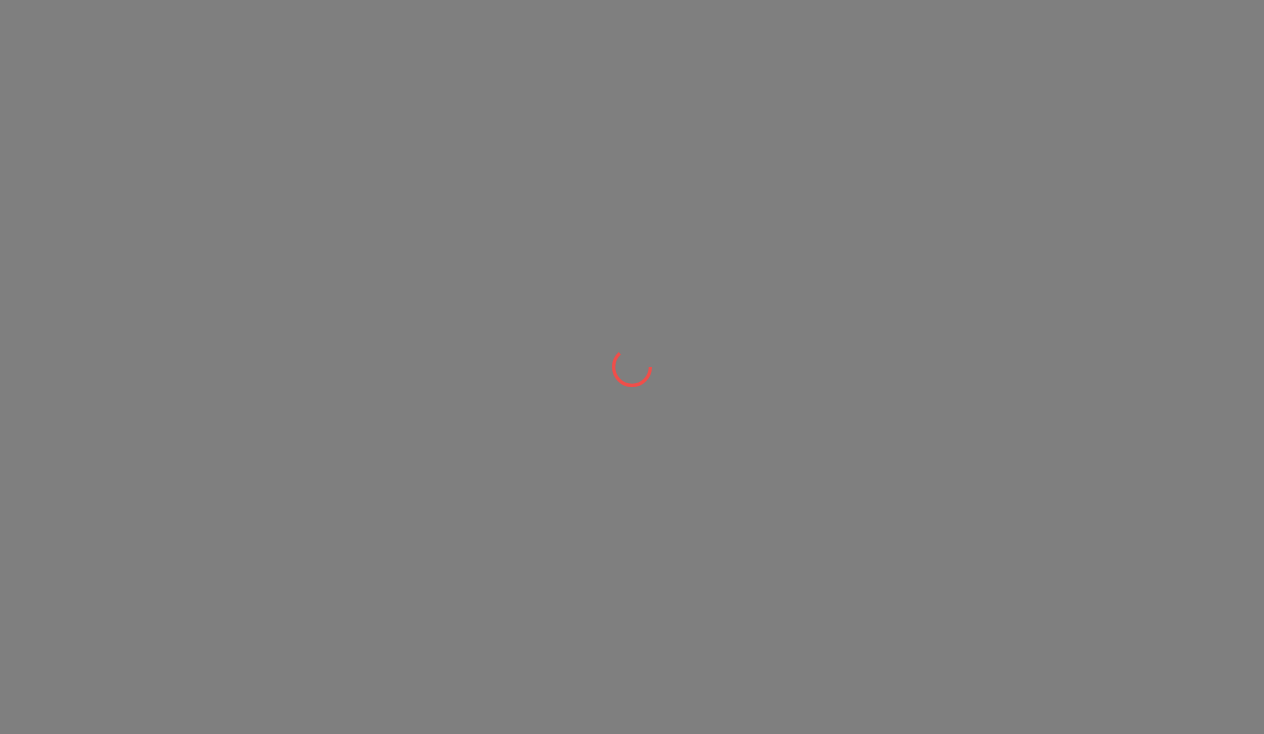 scroll, scrollTop: 0, scrollLeft: 0, axis: both 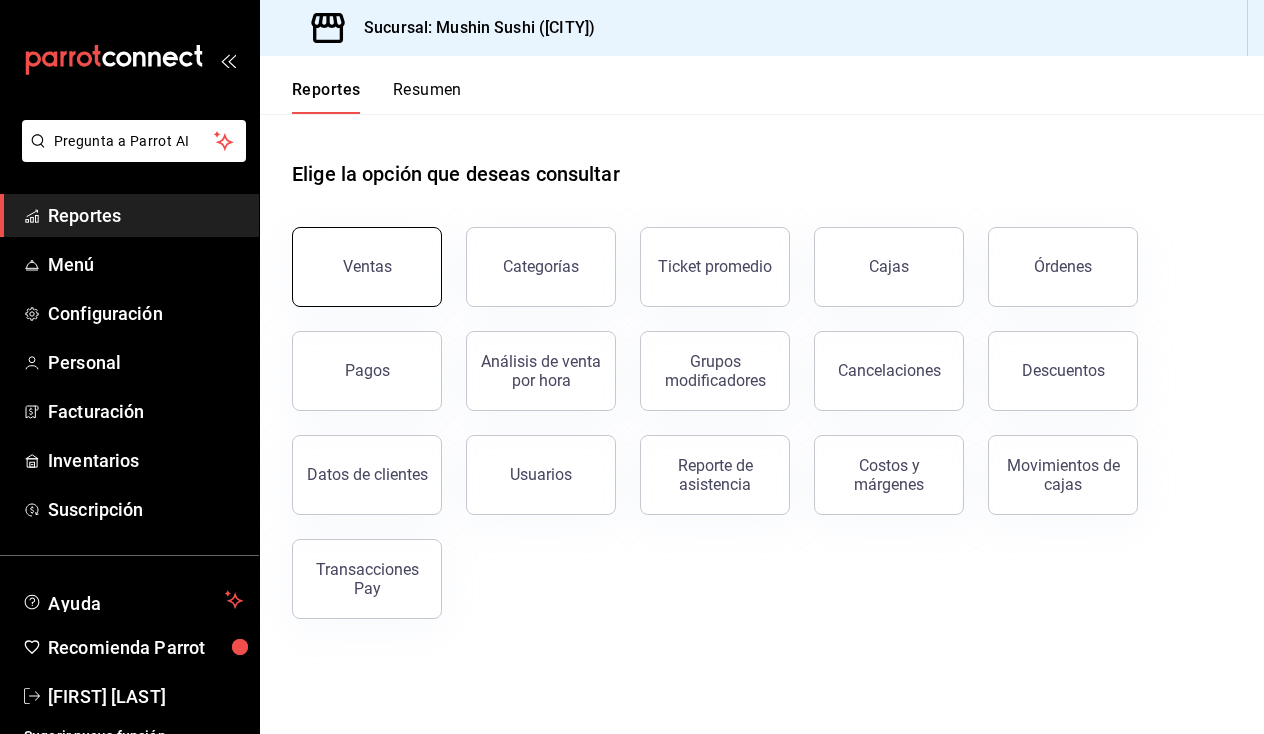 click on "Ventas" at bounding box center [367, 267] 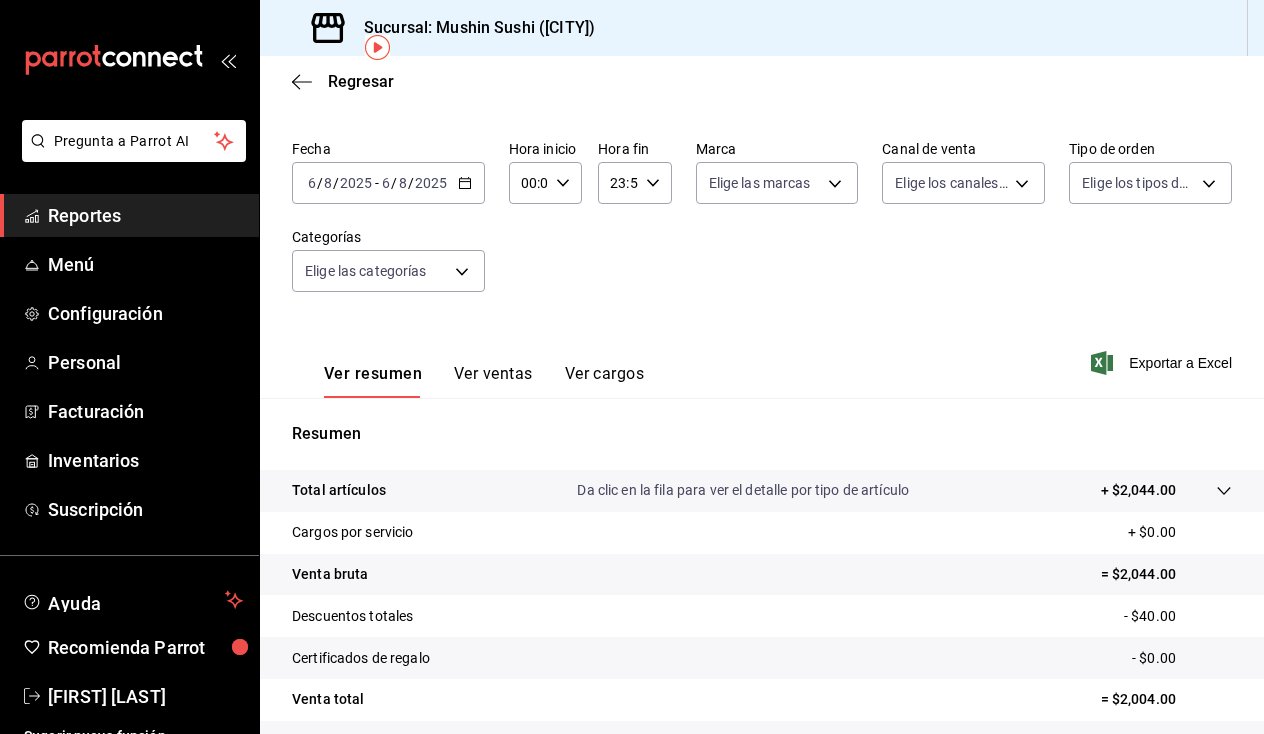 scroll, scrollTop: 91, scrollLeft: 0, axis: vertical 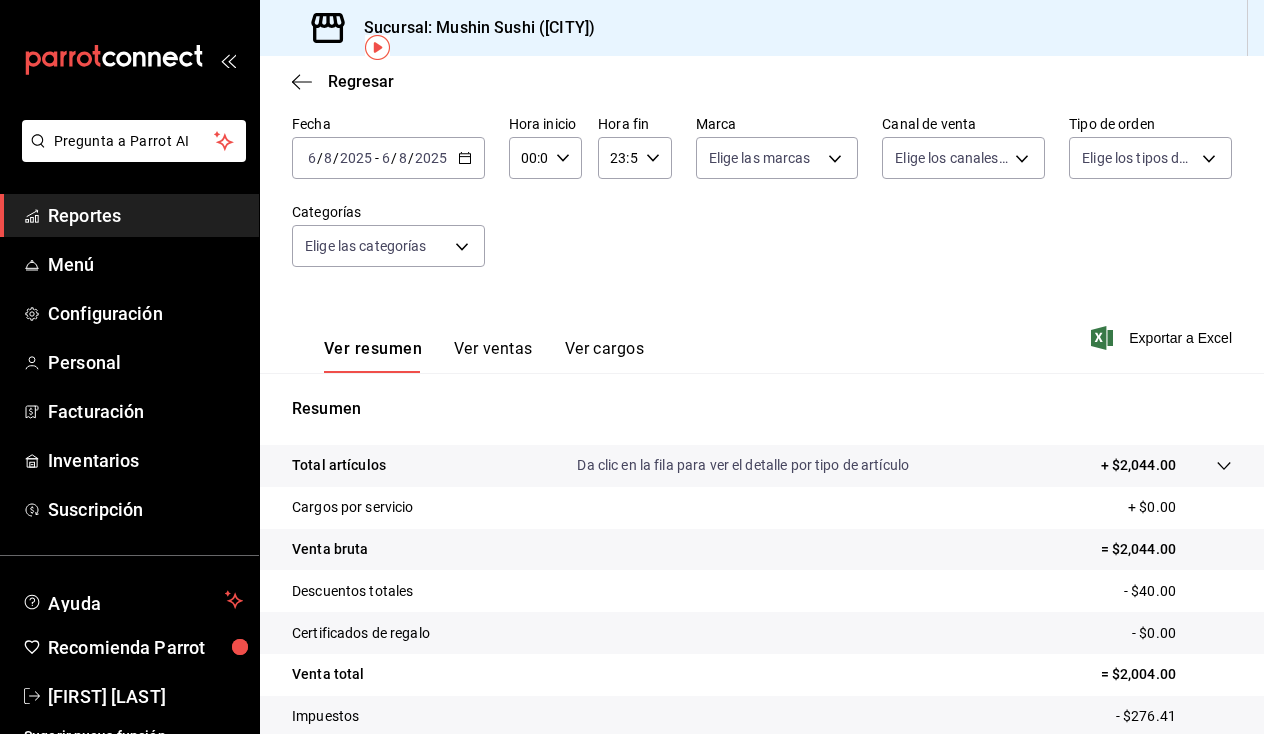 click on "2025-08-06 6 / 8 / 2025 - 2025-08-06 6 / 8 / 2025" at bounding box center [388, 158] 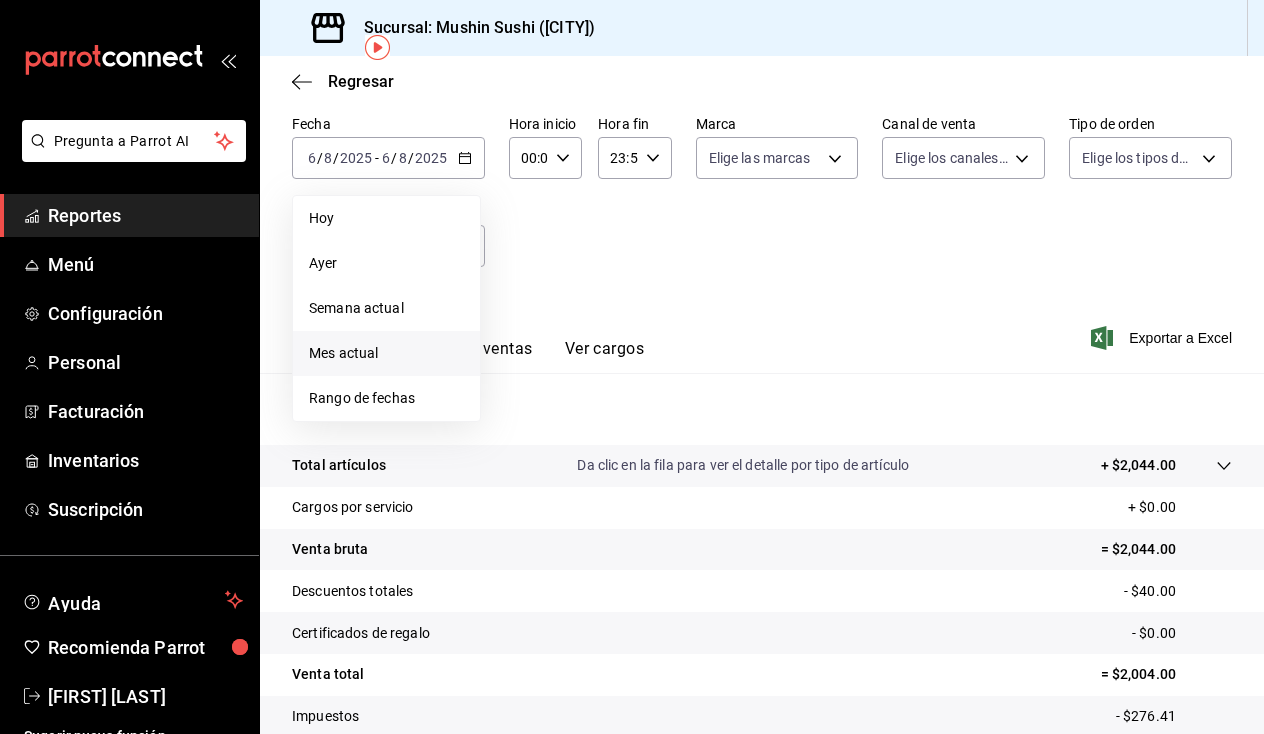 click on "Mes actual" at bounding box center (386, 353) 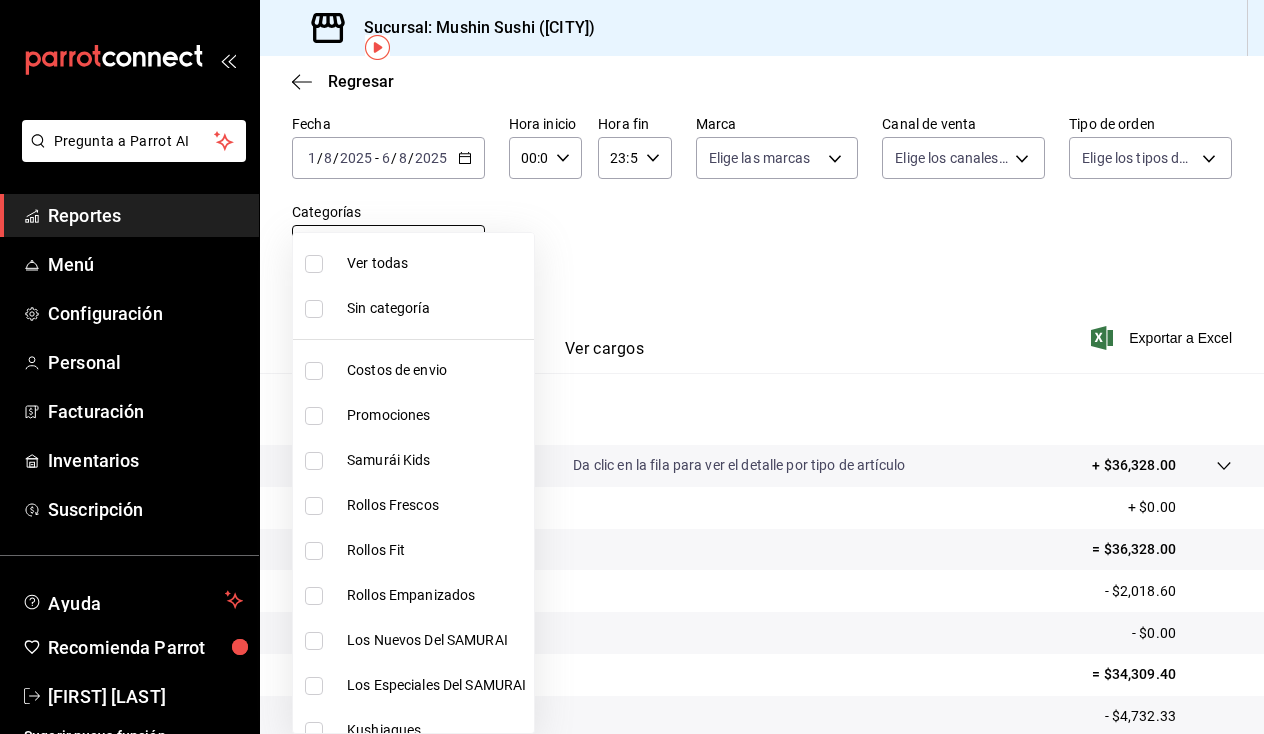 click on "Pregunta a Parrot AI Reportes   Menú   Configuración   Personal   Facturación   Inventarios   Suscripción   Ayuda Recomienda Parrot   [FIRST] [LAST]   Sugerir nueva función   Sucursal: Mushin Sushi (Aguascalientes) Regresar Ventas Los artículos listados no incluyen descuentos de orden y el filtro de fechas está limitado a un máximo de 31 días. Fecha [DATE] [DATE] - [DATE] [DATE] Hora inicio 00:00 Hora inicio Hora fin 23:59 Hora fin Marca Elige las marcas Canal de venta Elige los canales de venta Tipo de orden Elige los tipos de orden Categorías Elige las categorías Ver resumen Ver ventas Ver cargos Exportar a Excel Resumen Total artículos Da clic en la fila para ver el detalle por tipo de artículo + $36,328.00 Cargos por servicio + $0.00 Venta bruta = $36,328.00 Descuentos totales - $2,018.60 Certificados de regalo - $0.00 Venta total = $34,309.40 Impuestos - $4,732.33 Venta neta = $29,577.07 Pregunta a Parrot AI Reportes   Menú   Configuración   Personal   Facturación" at bounding box center (632, 367) 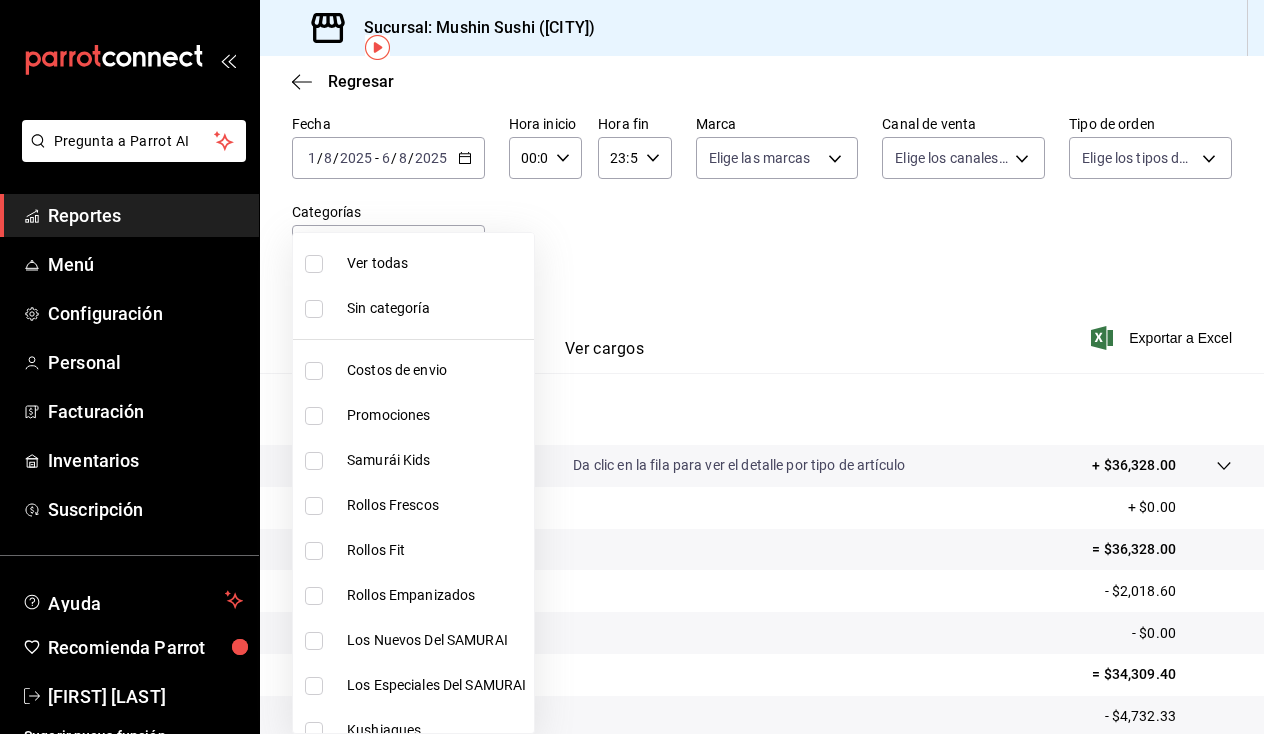 click on "Ver todas" at bounding box center [436, 263] 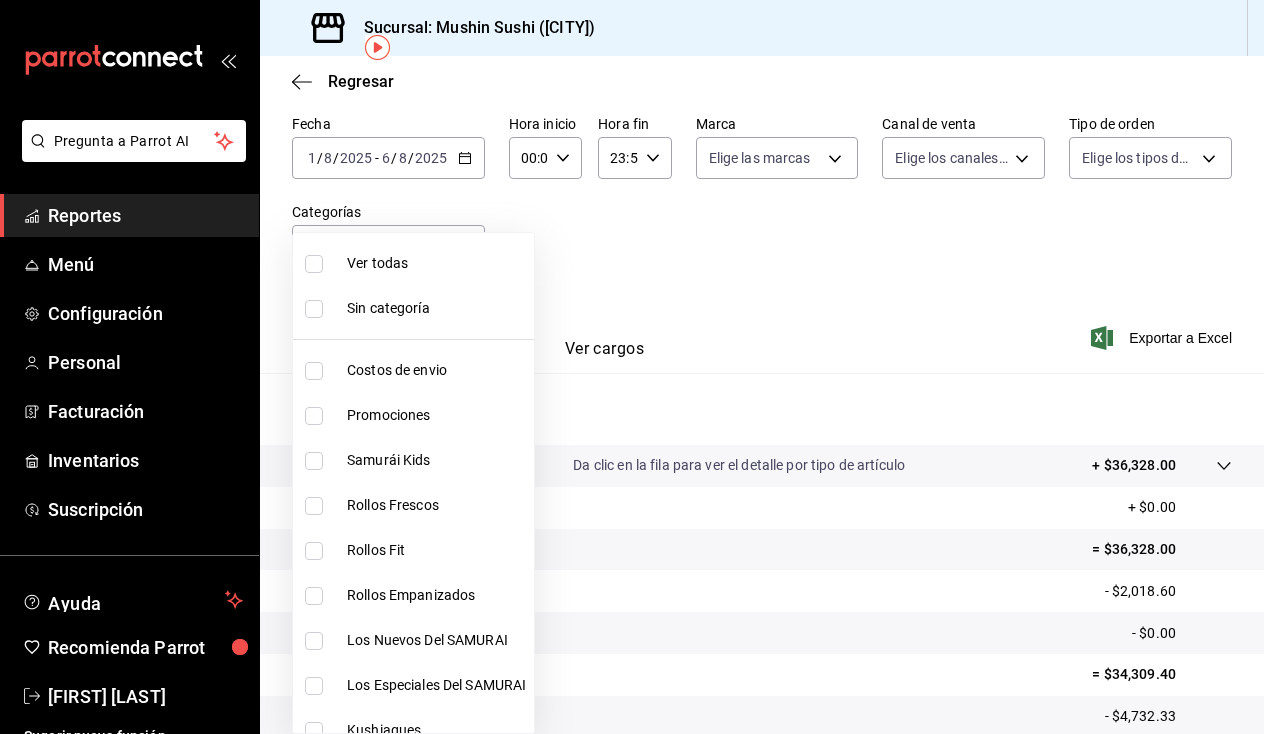 type on "[UUID],[UUID],[UUID],[UUID],[UUID],[UUID],[UUID],[UUID],[UUID],[UUID],[UUID],[UUID],[UUID],[UUID]" 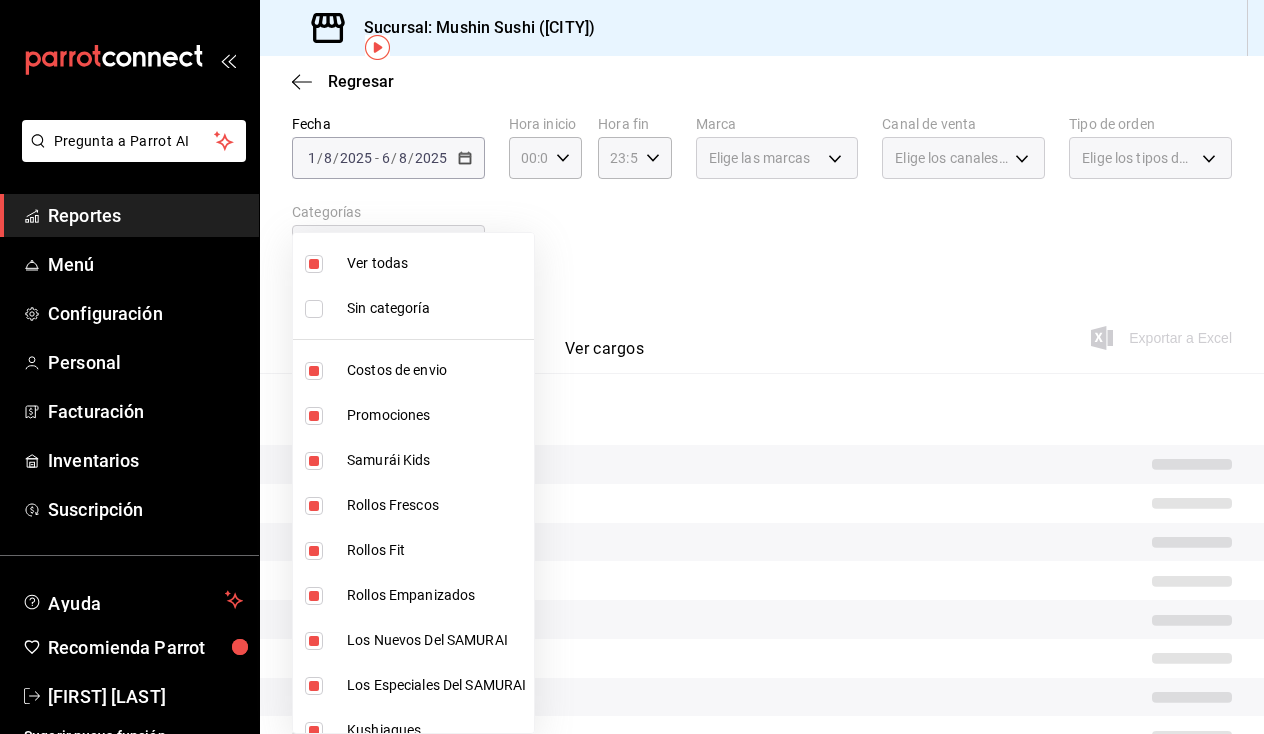 click at bounding box center [632, 367] 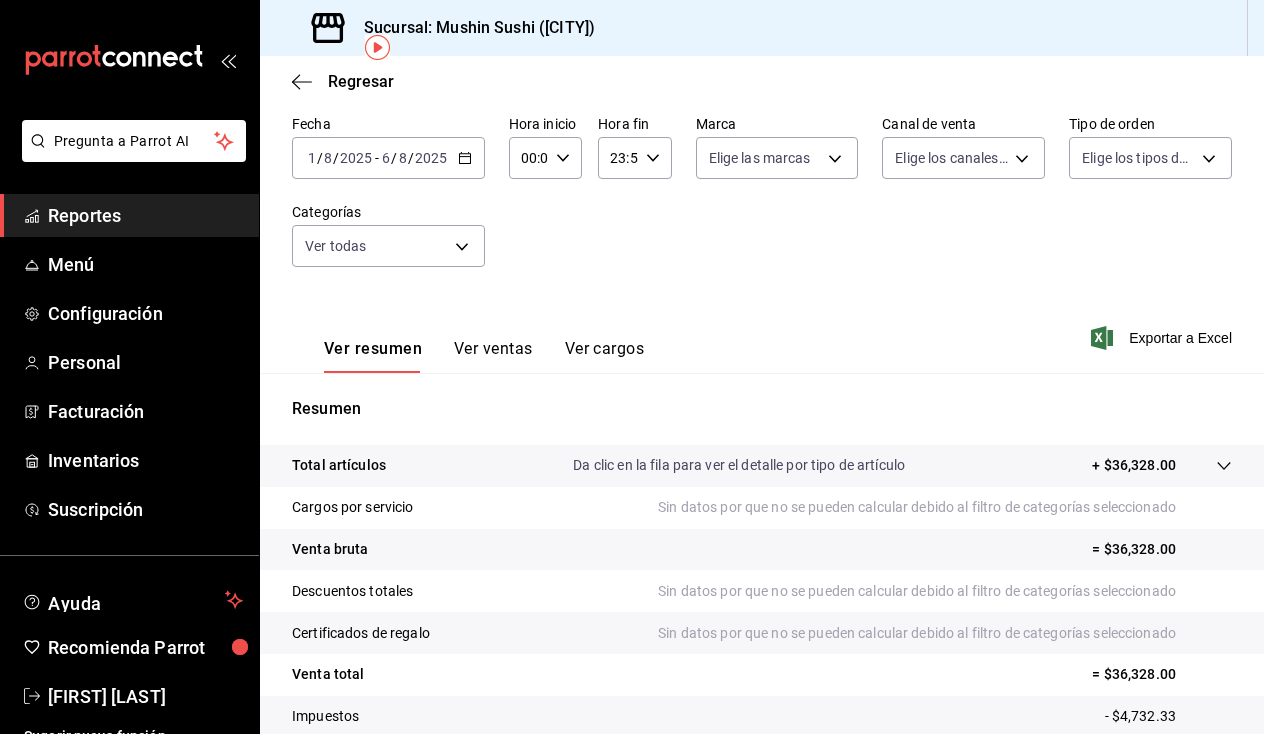 click 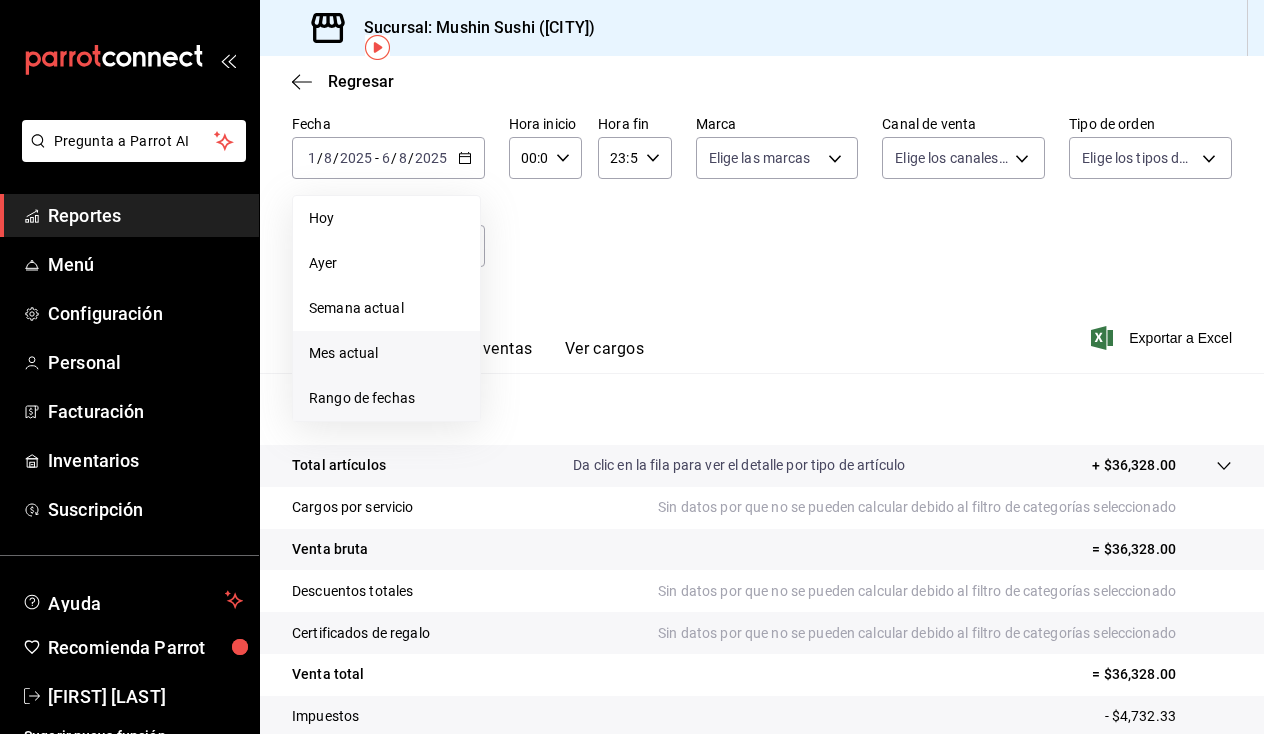 click on "Rango de fechas" at bounding box center (386, 398) 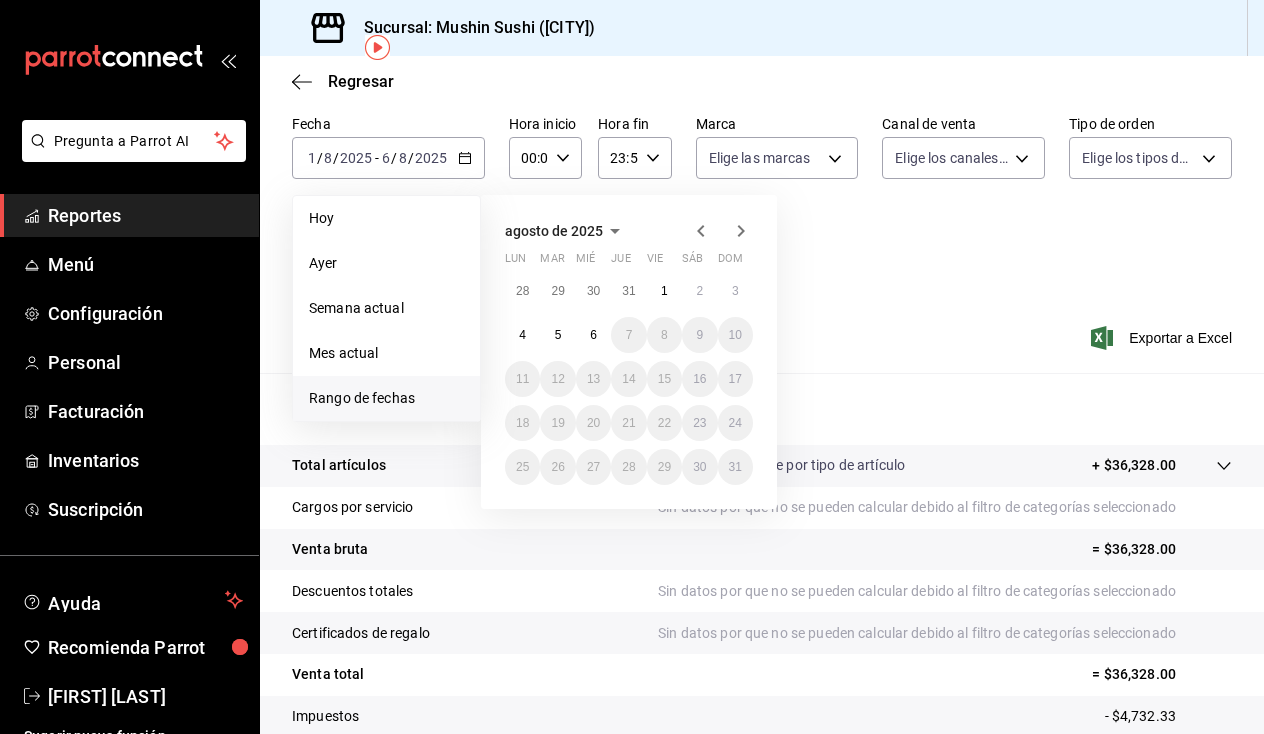 click 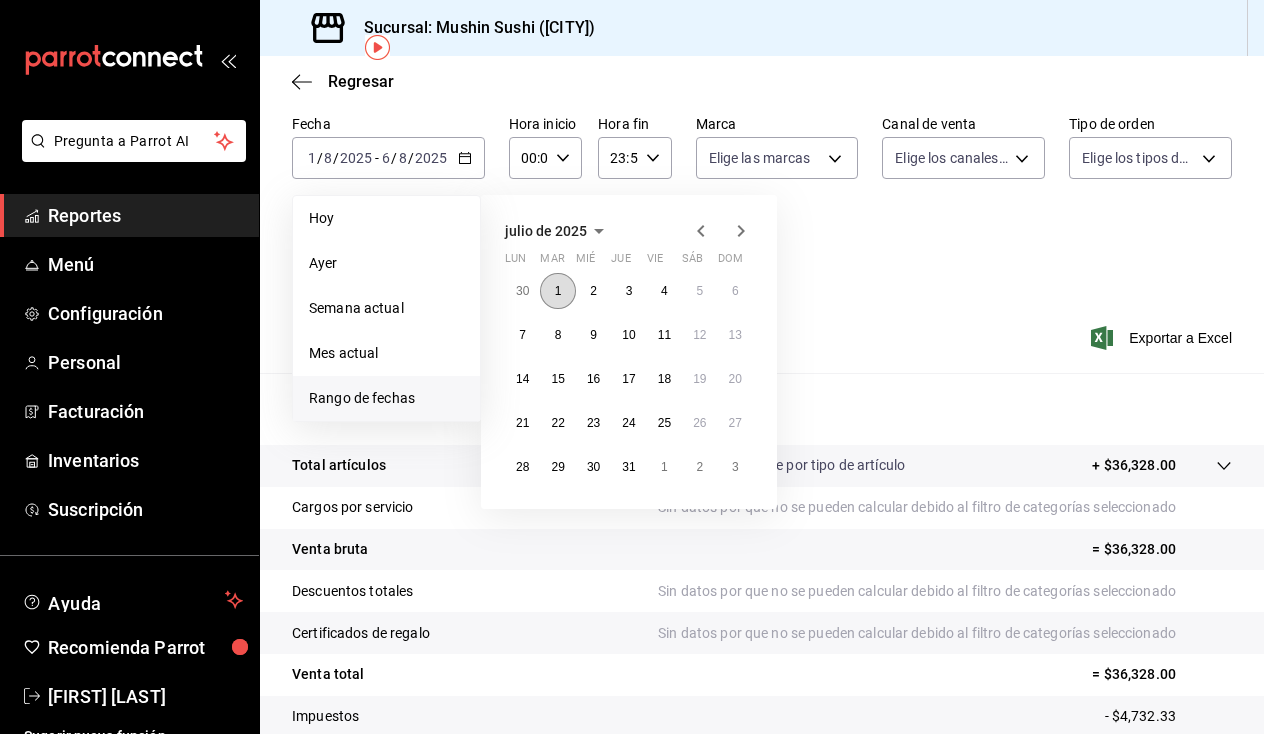 click on "1" at bounding box center (558, 291) 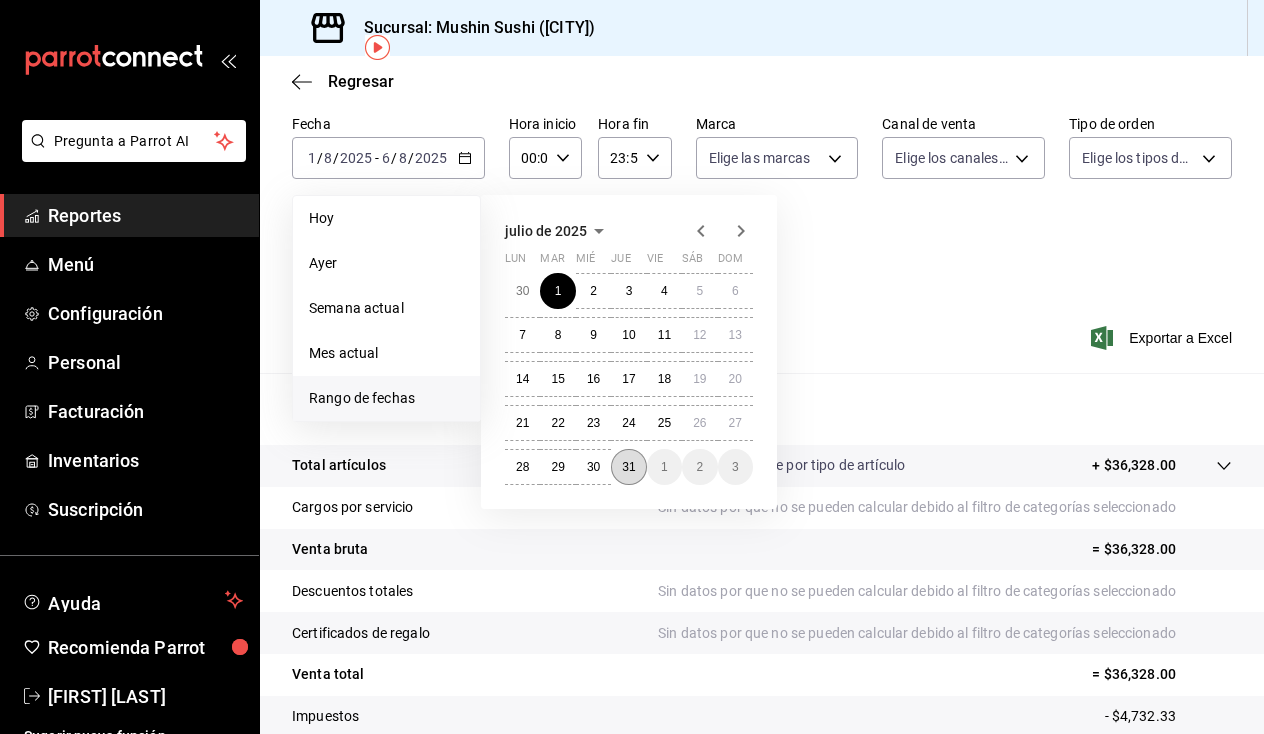 click on "31" at bounding box center [628, 467] 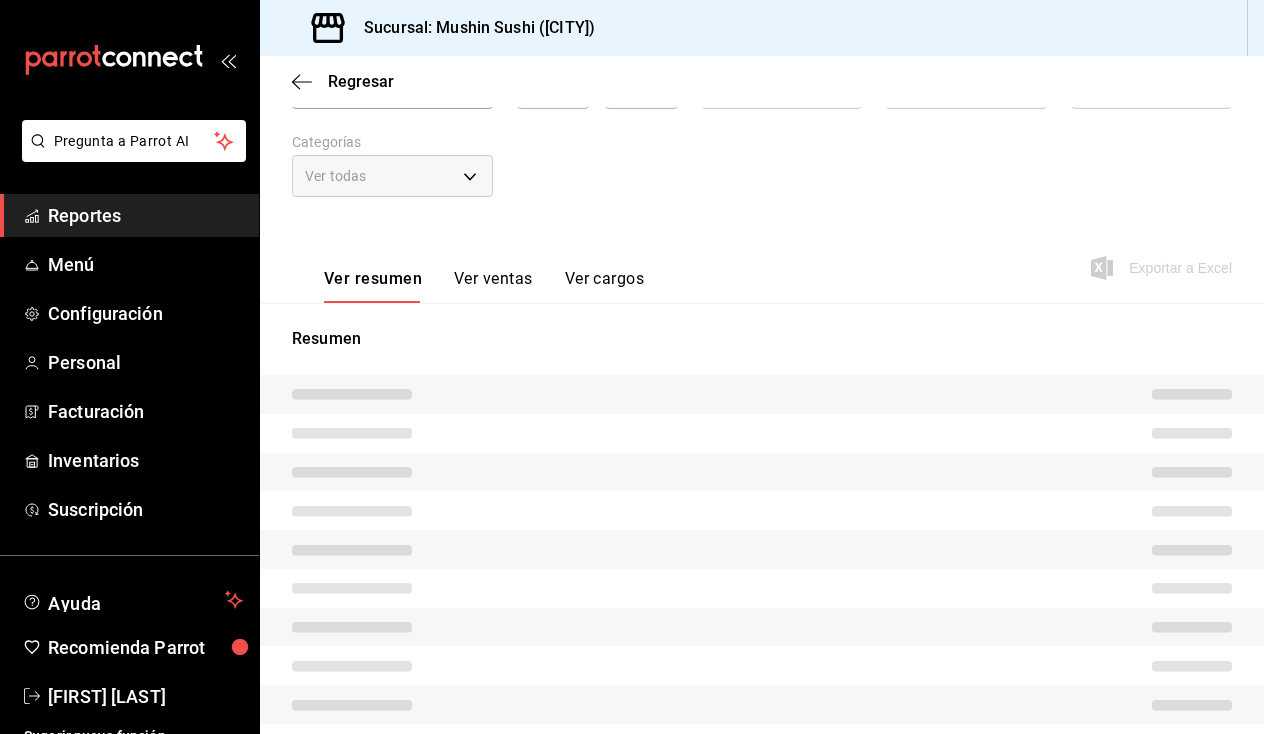 scroll, scrollTop: 192, scrollLeft: 0, axis: vertical 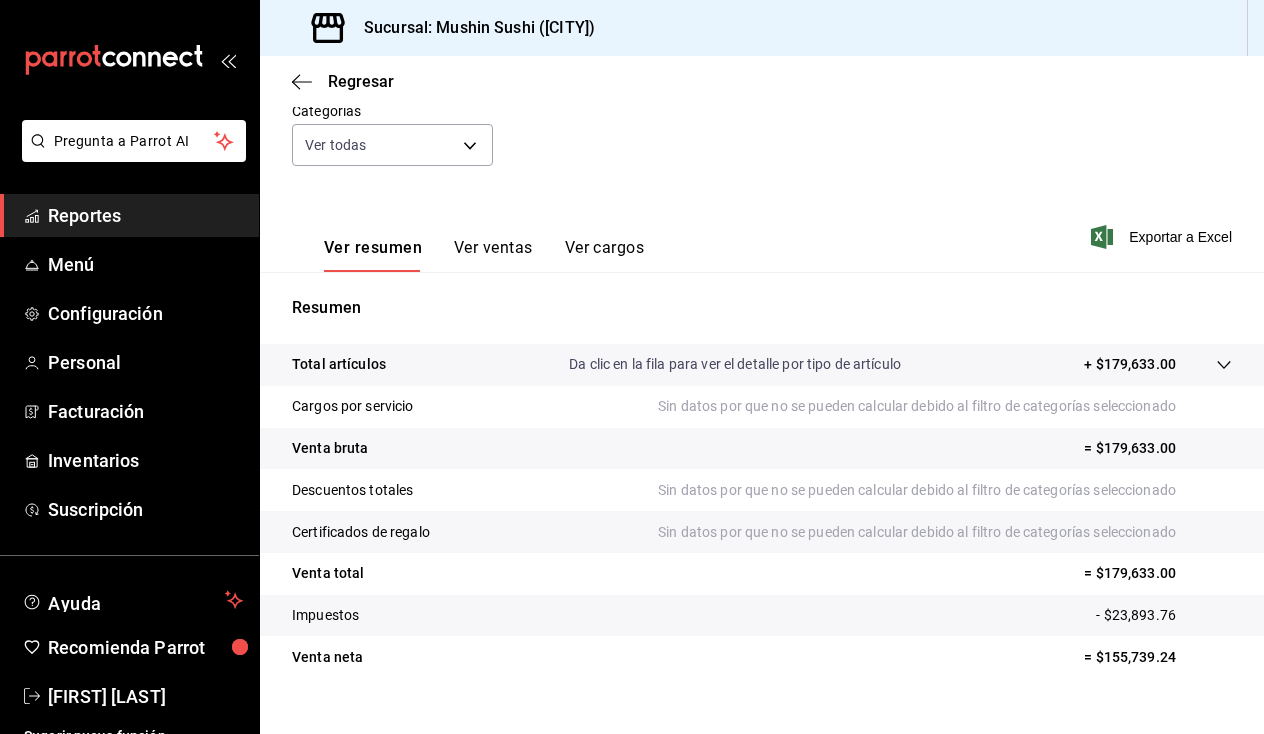 click on "Ver ventas" at bounding box center (493, 255) 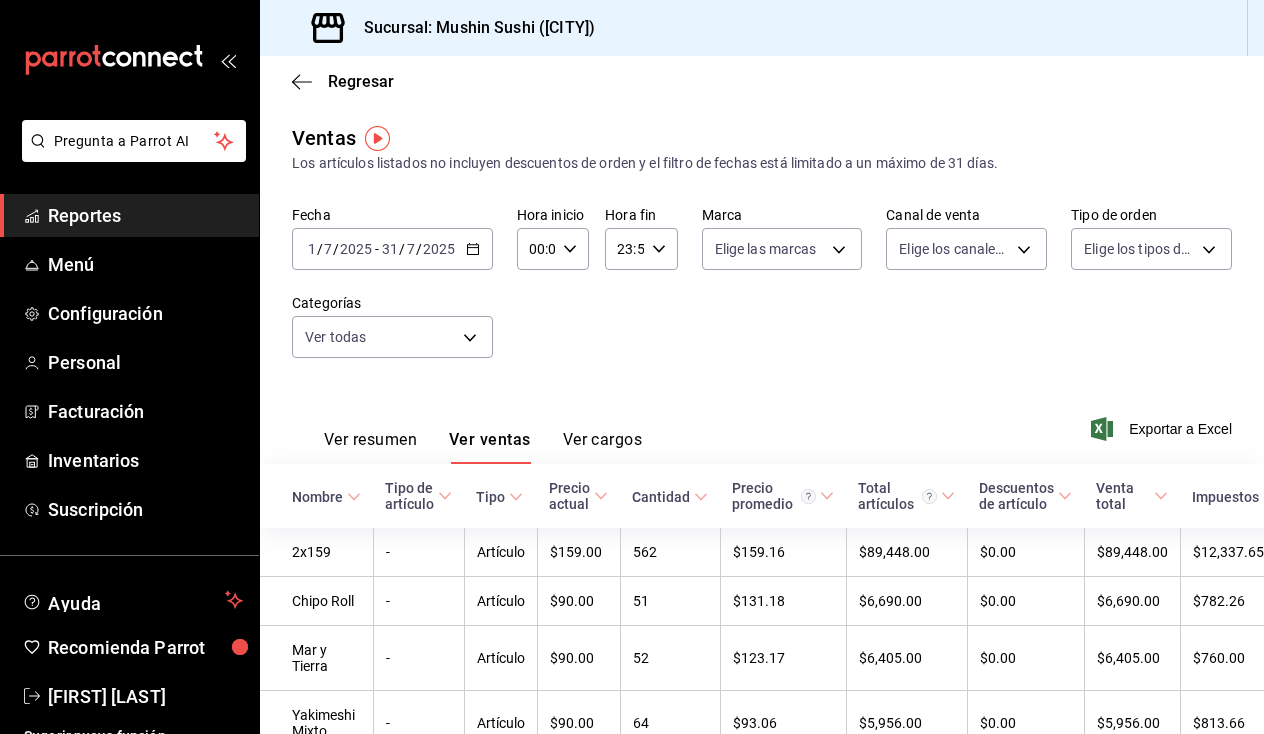 scroll, scrollTop: 0, scrollLeft: 0, axis: both 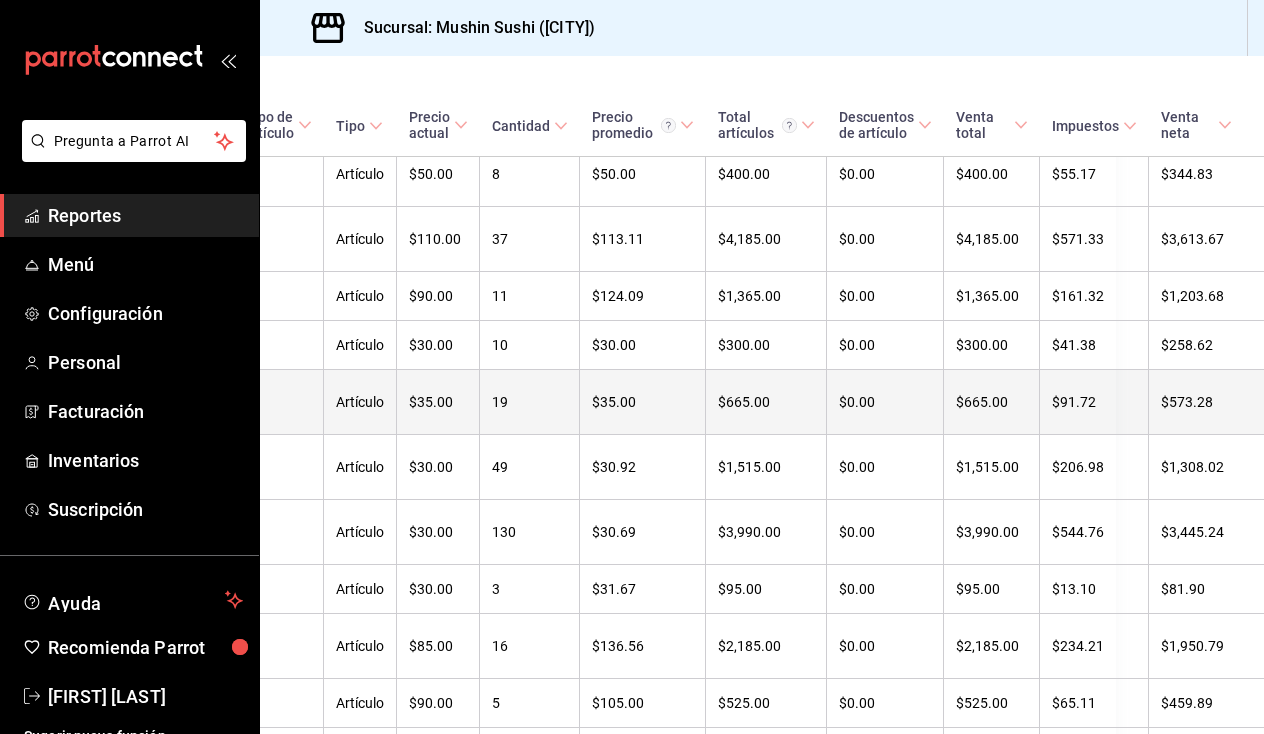 click on "$665.00" at bounding box center (766, 402) 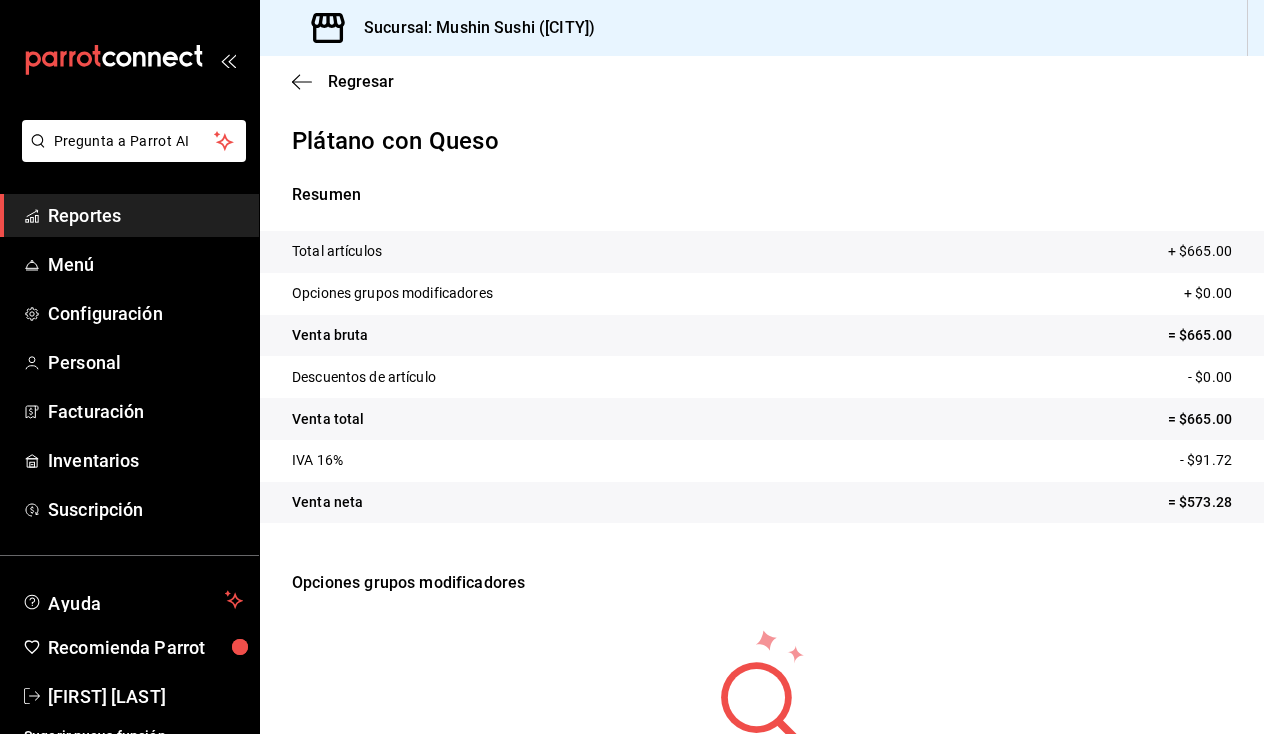 scroll, scrollTop: 0, scrollLeft: 0, axis: both 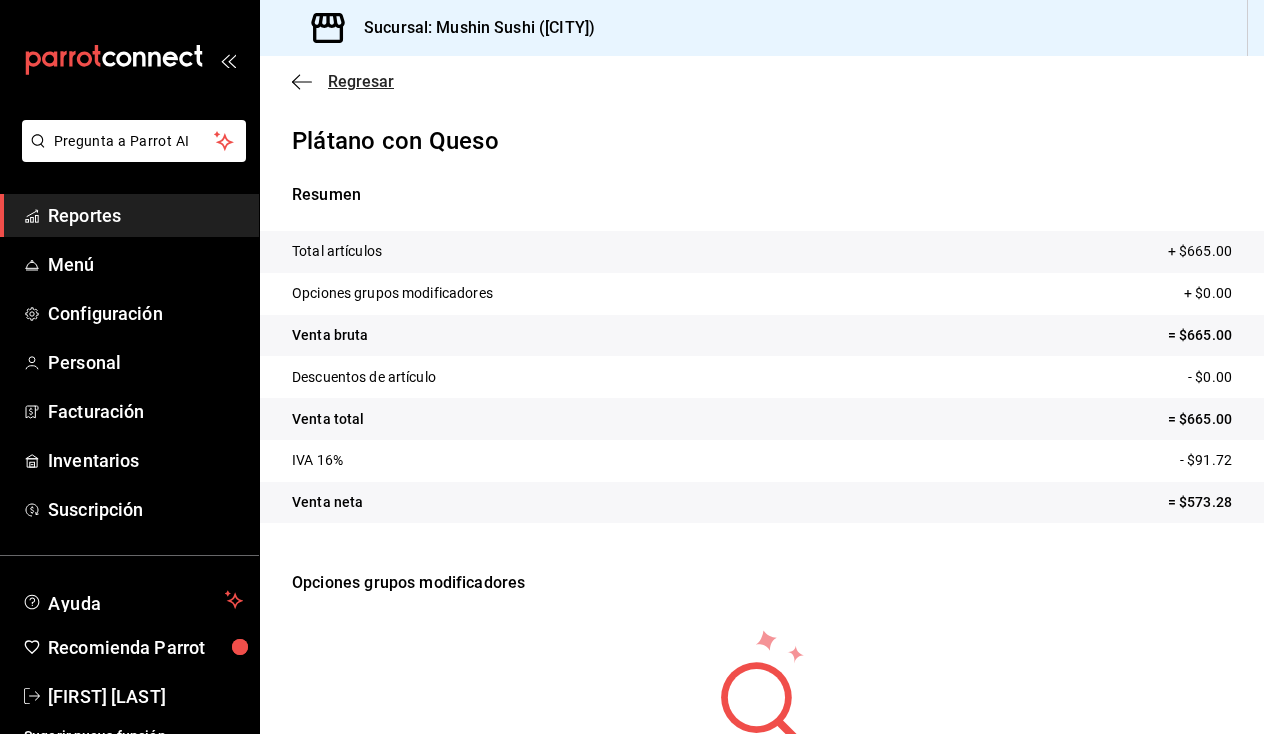 click 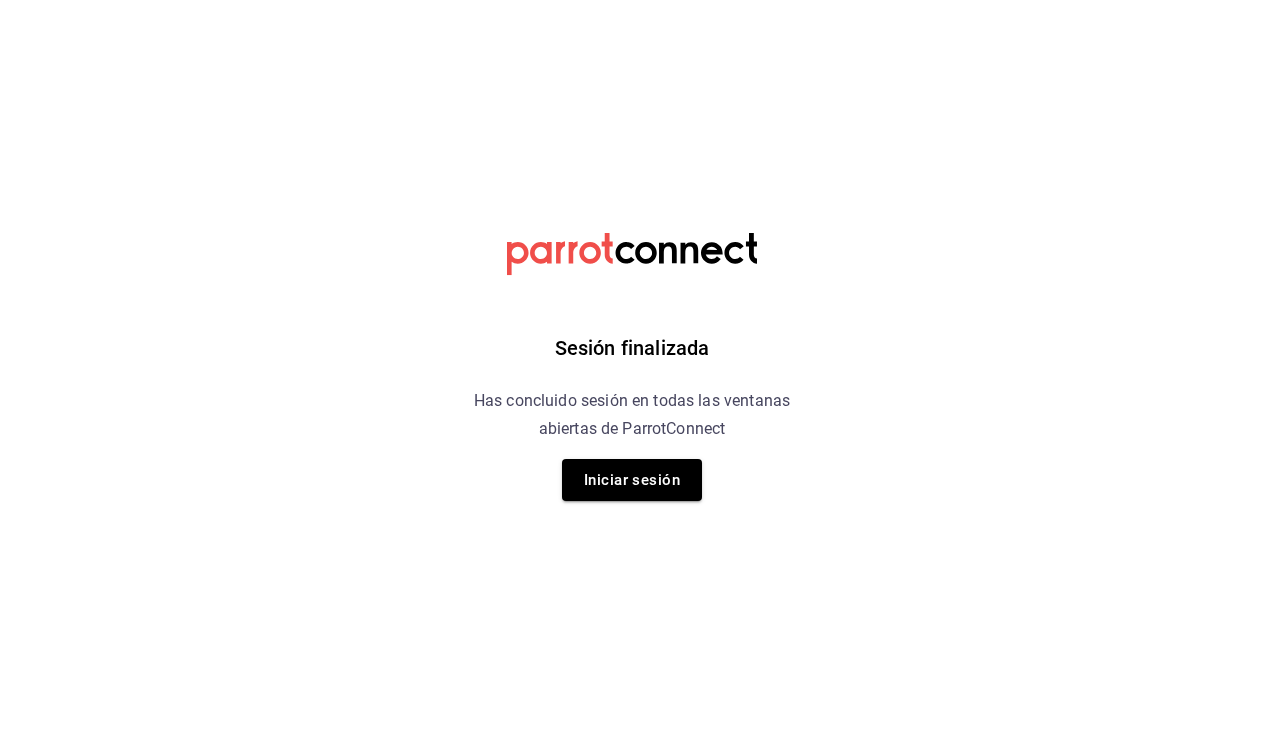 scroll, scrollTop: 0, scrollLeft: 0, axis: both 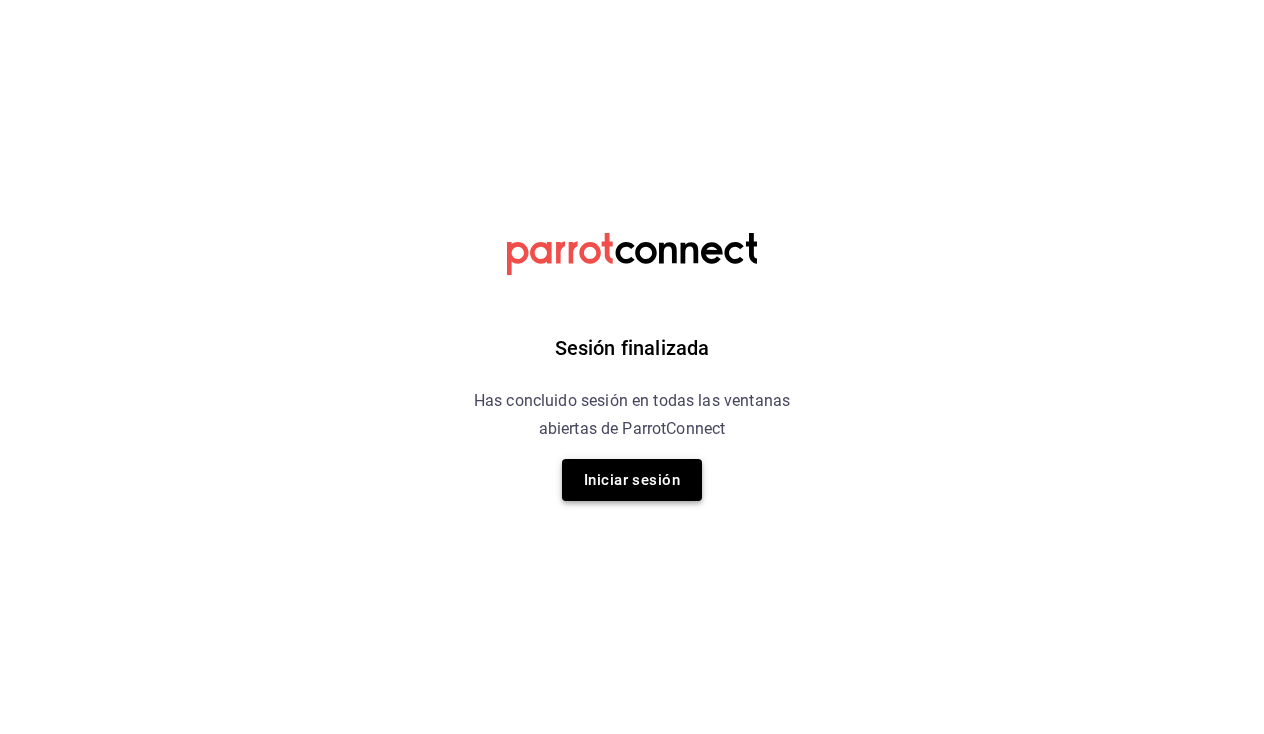 click on "Iniciar sesión" at bounding box center (632, 480) 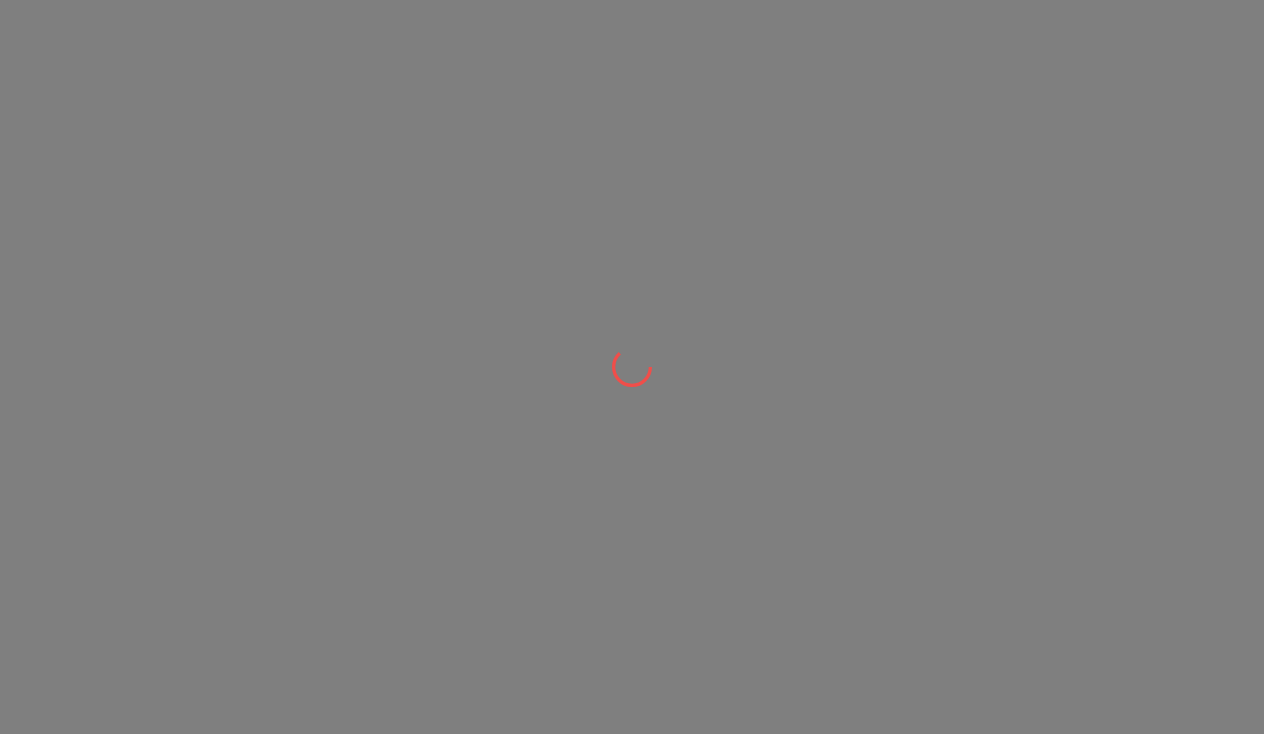 scroll, scrollTop: 0, scrollLeft: 0, axis: both 